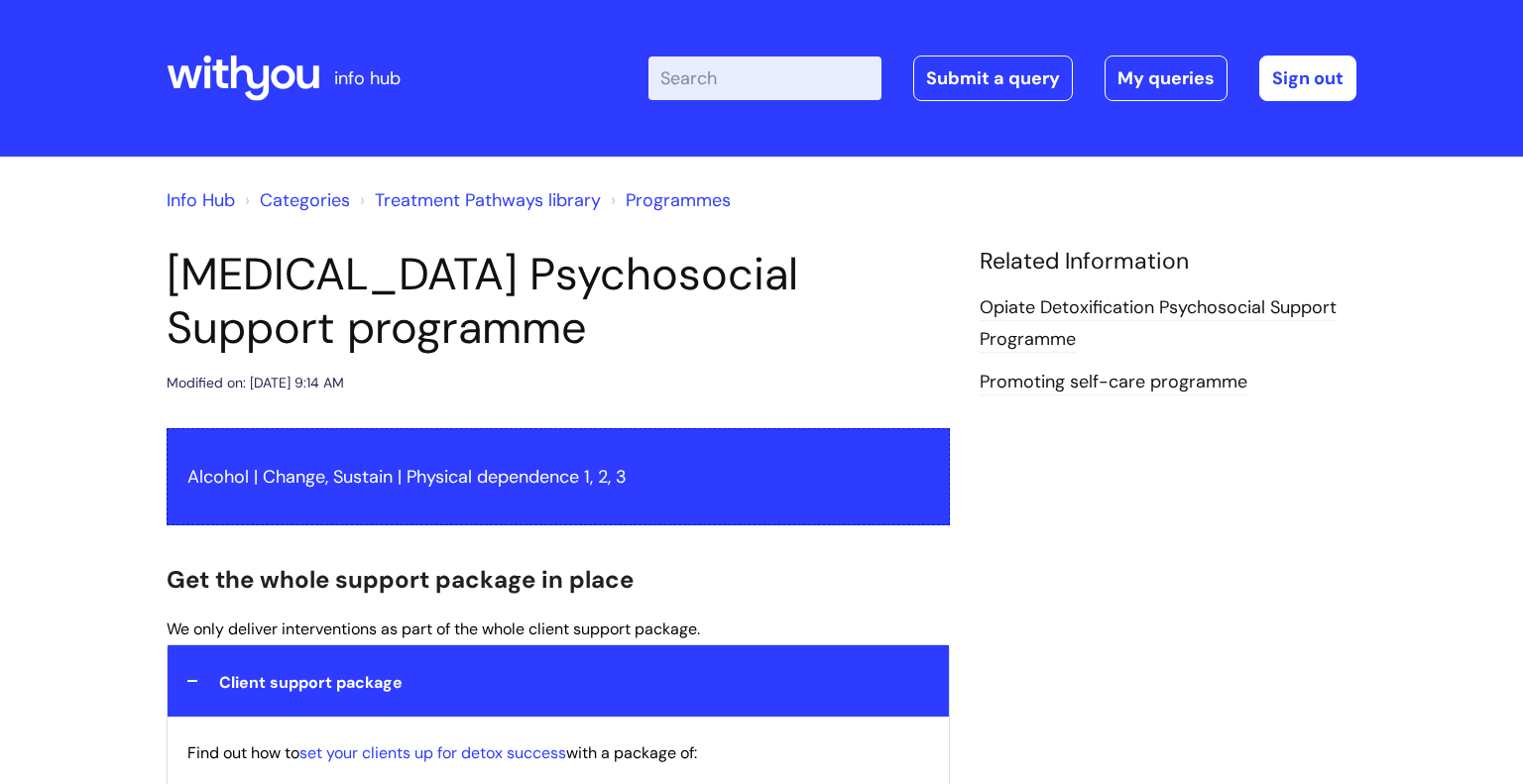 scroll, scrollTop: 1625, scrollLeft: 0, axis: vertical 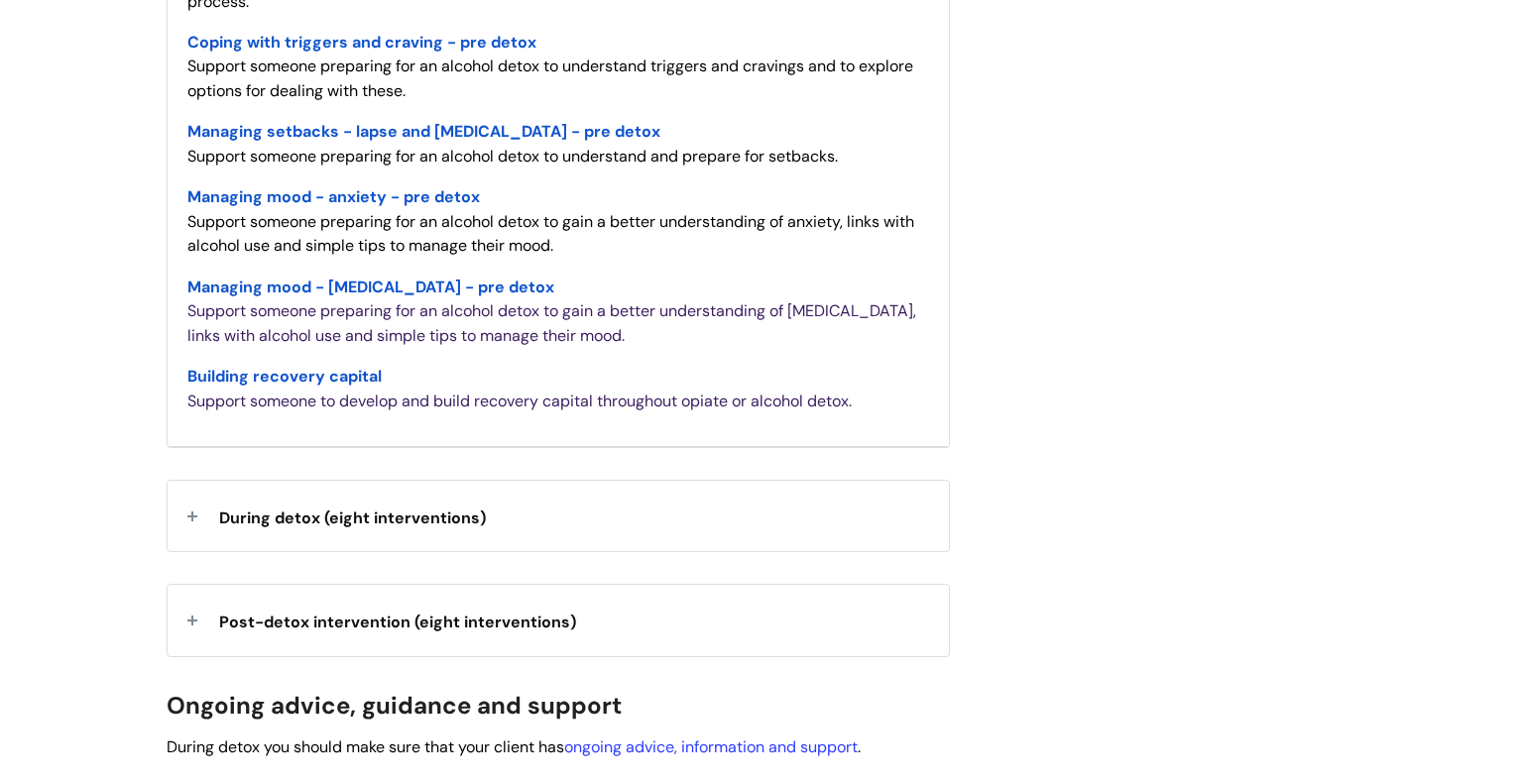 click on "During detox (eight interventions)" at bounding box center [558, 515] 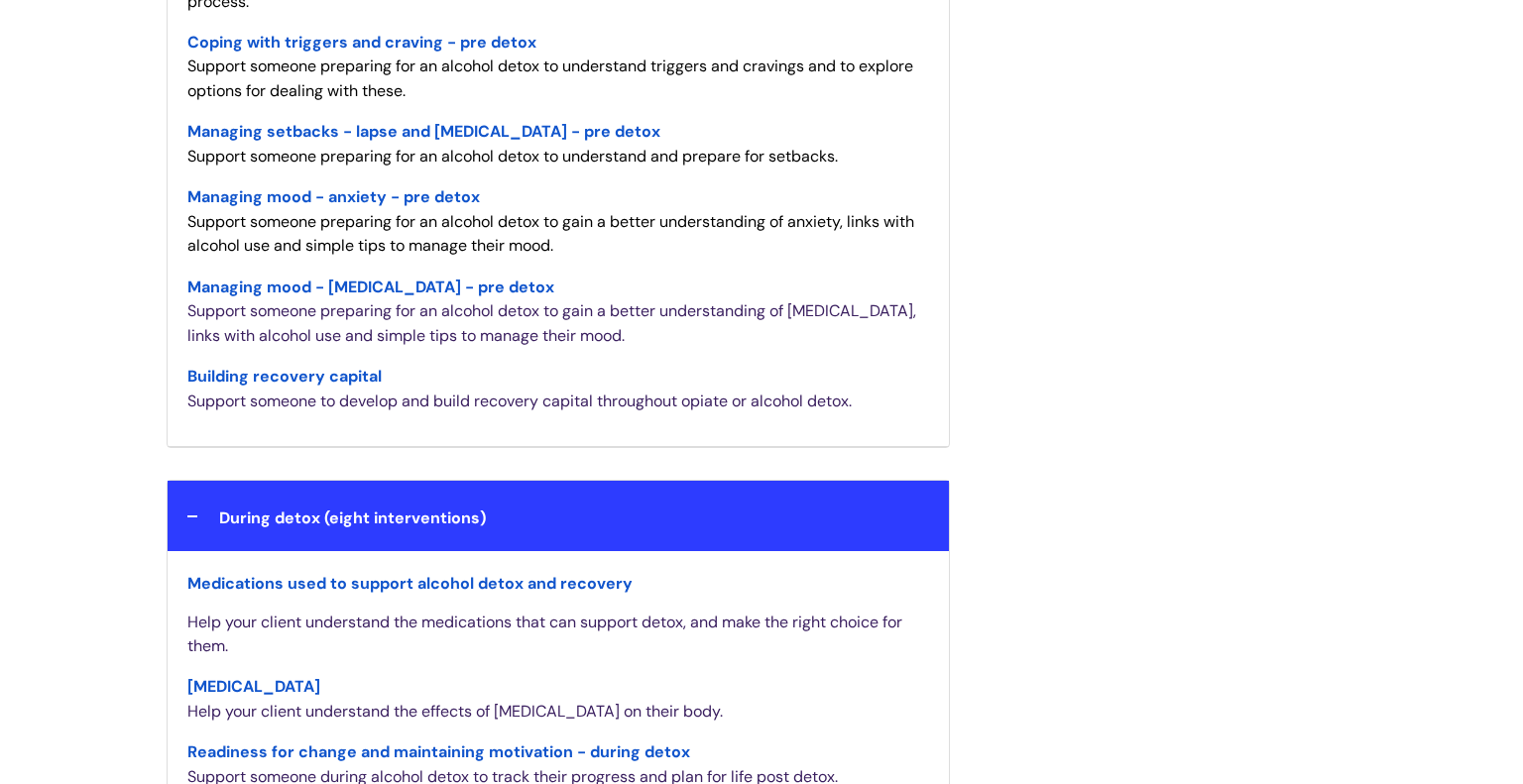 click on "Alcohol Detoxification Psychosocial Support programme
Modified on: Fri, 11 Jul, 2025 at  9:14 AM
Alcohol | Change, Sustain | Physical dependence 1, 2, 3 Get the whole support package in place We only deliver interventions as part of the whole client support package. Client support package  Find out how to  set your clients up for detox success  with a package of: Therapeutic relationship Psychosocial interventions Group work Support from community recovery champions Support with underlying psychological issues, including anxiety and depression Choose your interventions You can deliver interventions in any order to tailor them to your client’s needs. Some interventions appear in more than one stage.  -" at bounding box center (762, 230) 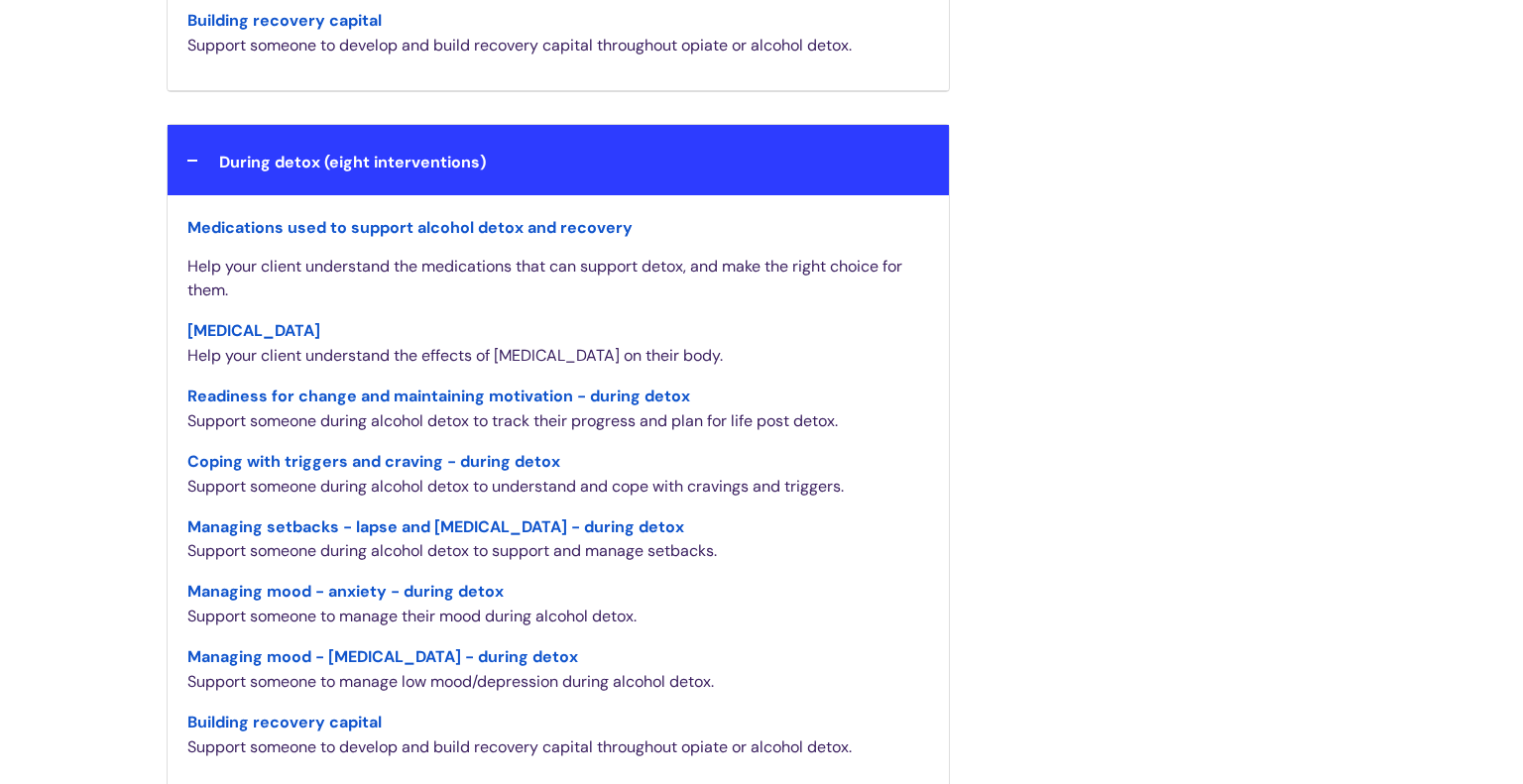 scroll, scrollTop: 2022, scrollLeft: 0, axis: vertical 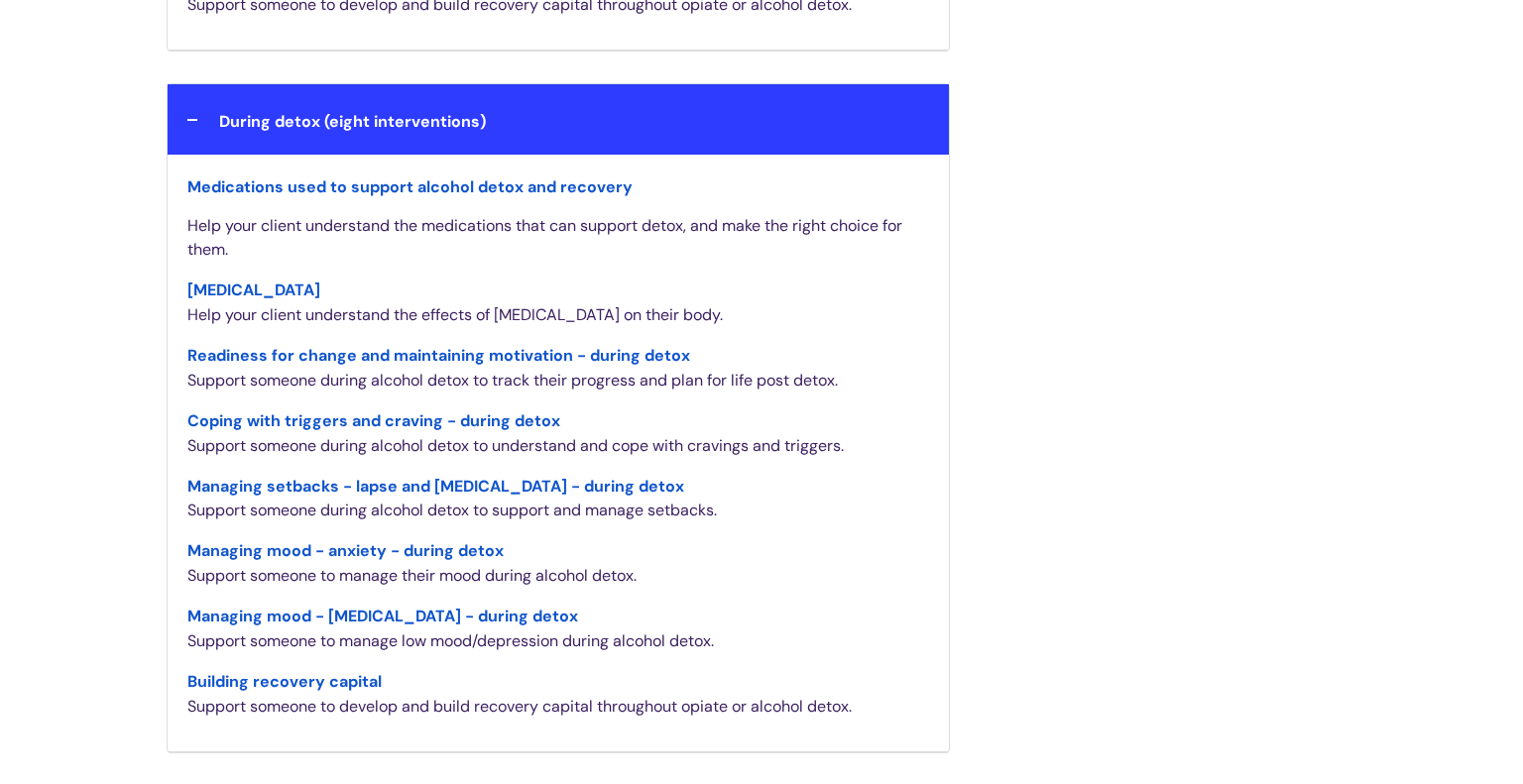 click on "Alcohol Detoxification Psychosocial Support programme
Modified on: Fri, 11 Jul, 2025 at  9:14 AM
Alcohol | Change, Sustain | Physical dependence 1, 2, 3 Get the whole support package in place We only deliver interventions as part of the whole client support package. Client support package  Find out how to  set your clients up for detox success  with a package of: Therapeutic relationship Psychosocial interventions Group work Support from community recovery champions Support with underlying psychological issues, including anxiety and depression Choose your interventions You can deliver interventions in any order to tailor them to your client’s needs. Some interventions appear in more than one stage.  -" at bounding box center (762, -167) 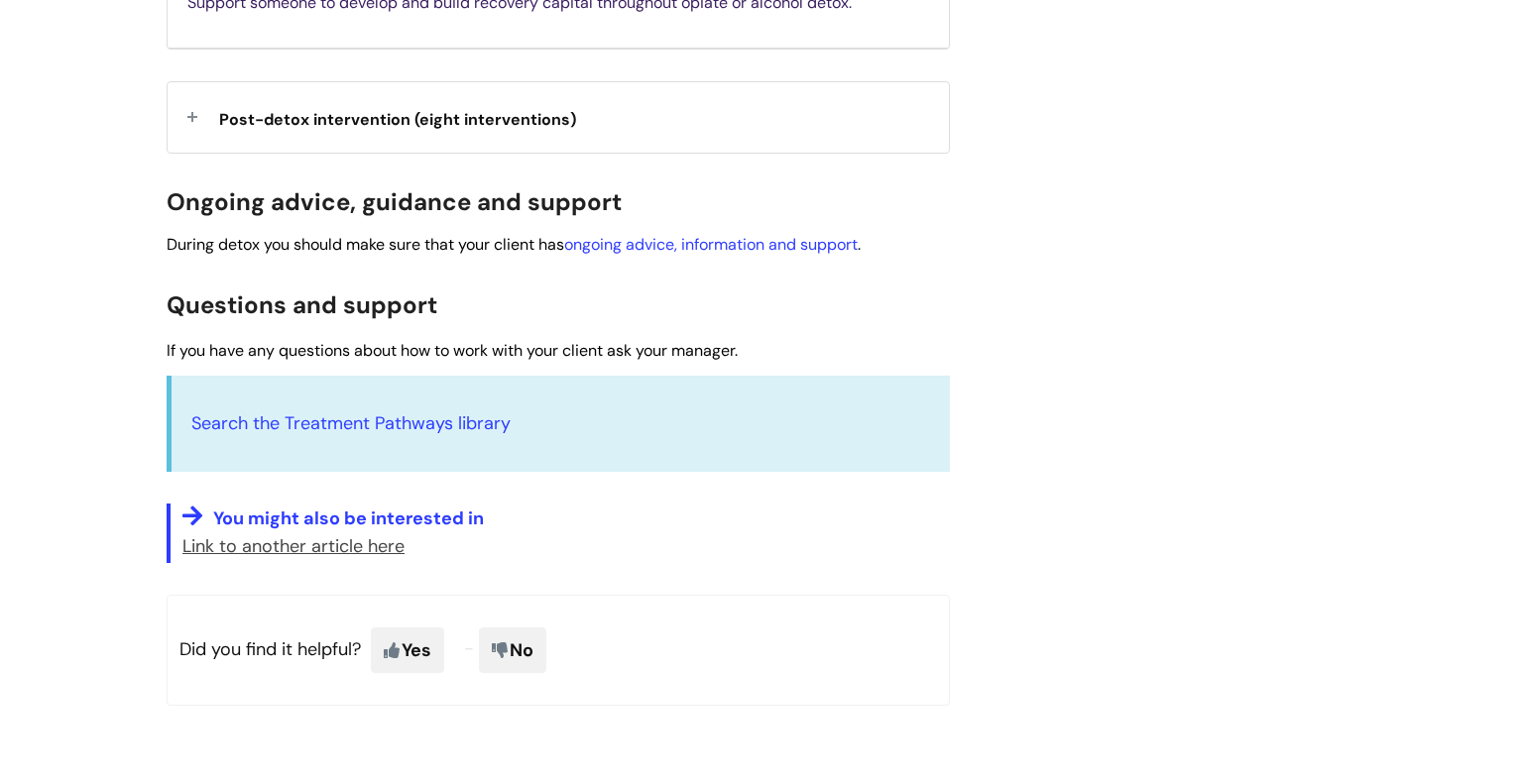 scroll, scrollTop: 2736, scrollLeft: 0, axis: vertical 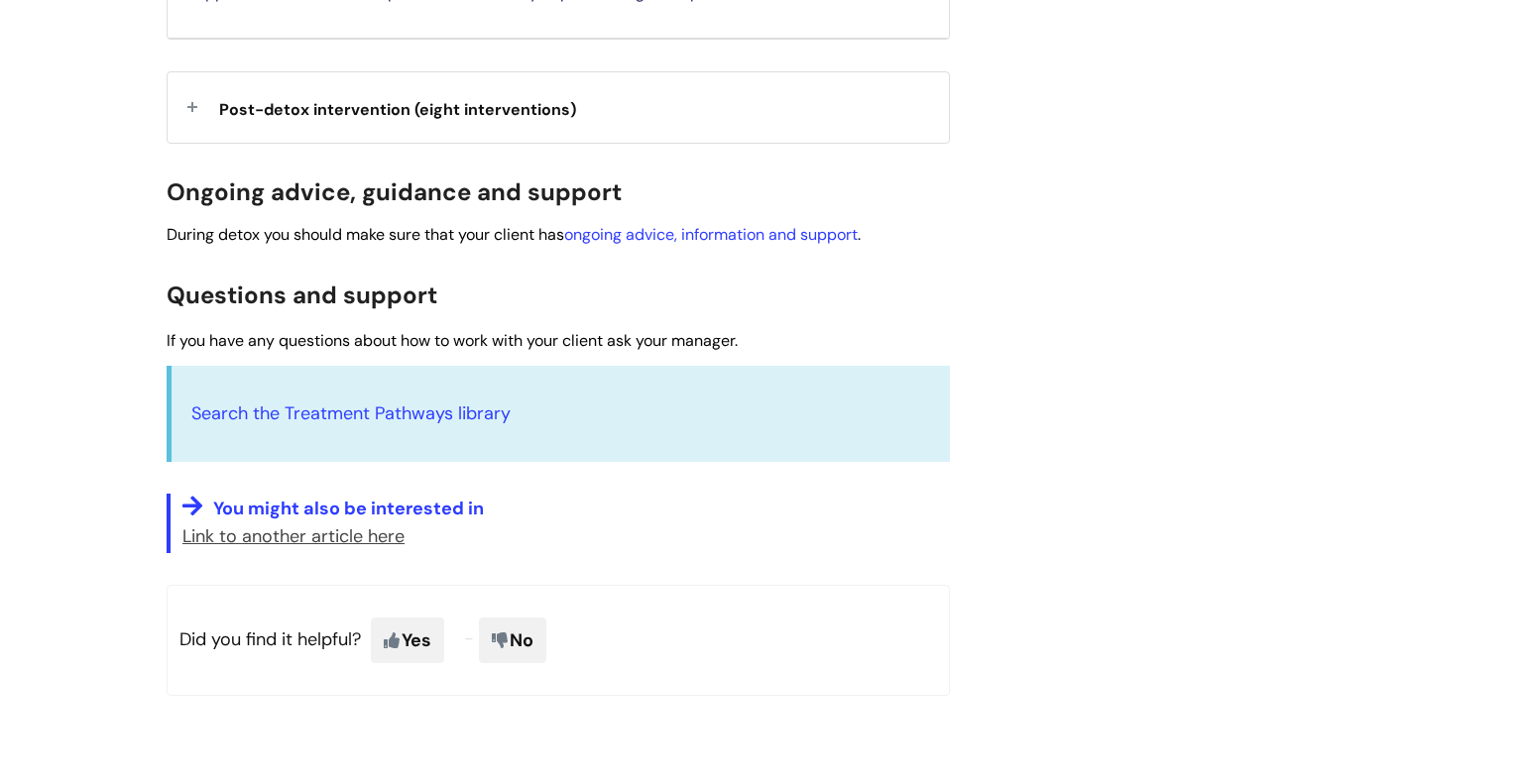 click on "Post-detox intervention (eight interventions)" at bounding box center (398, 109) 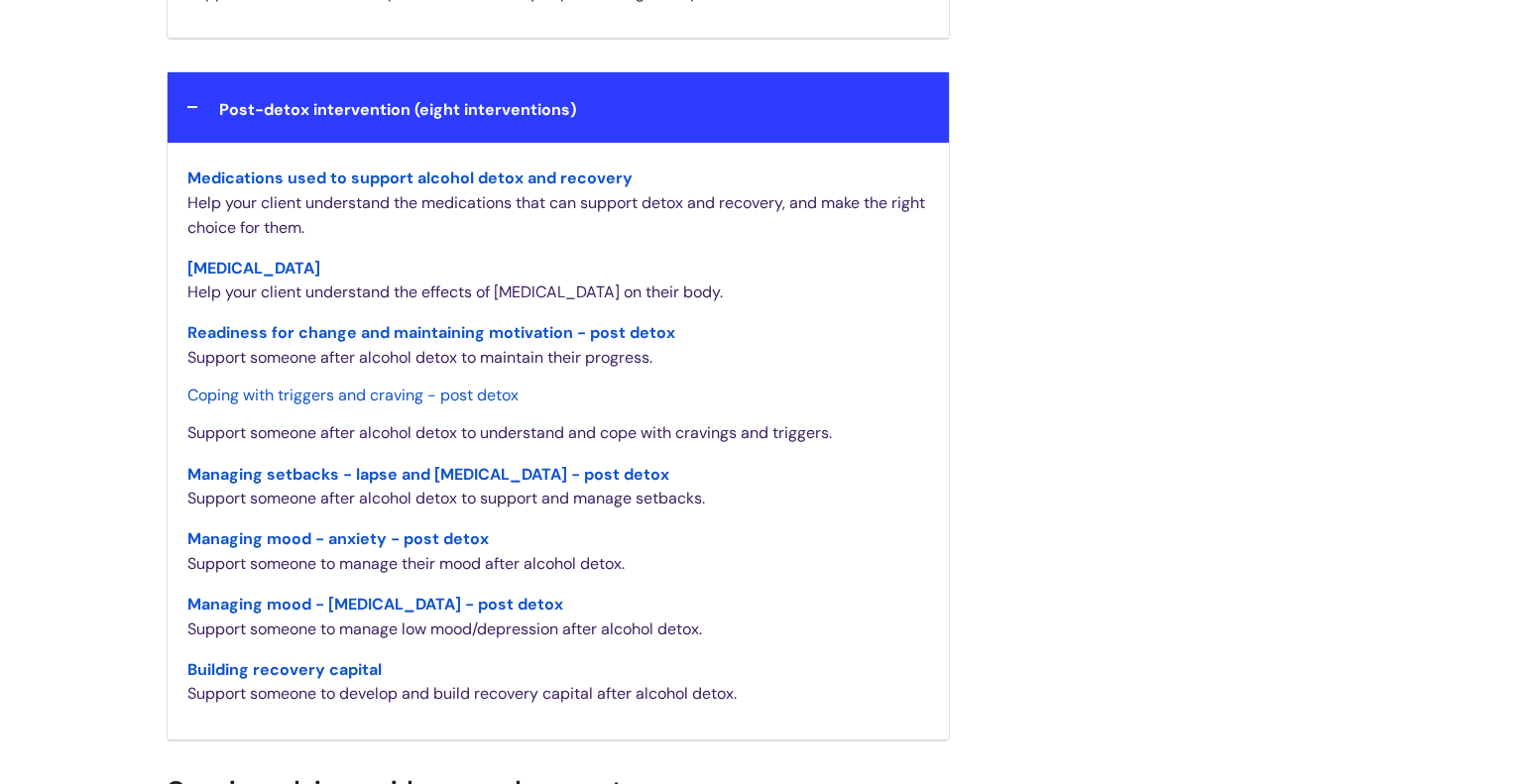 click on "Alcohol Detoxification Psychosocial Support programme
Modified on: Fri, 11 Jul, 2025 at  9:14 AM
Alcohol | Change, Sustain | Physical dependence 1, 2, 3 Get the whole support package in place We only deliver interventions as part of the whole client support package. Client support package  Find out how to  set your clients up for detox success  with a package of: Therapeutic relationship Psychosocial interventions Group work Support from community recovery champions Support with underlying psychological issues, including anxiety and depression Choose your interventions You can deliver interventions in any order to tailor them to your client’s needs. Some interventions appear in more than one stage.  -" at bounding box center [762, -582] 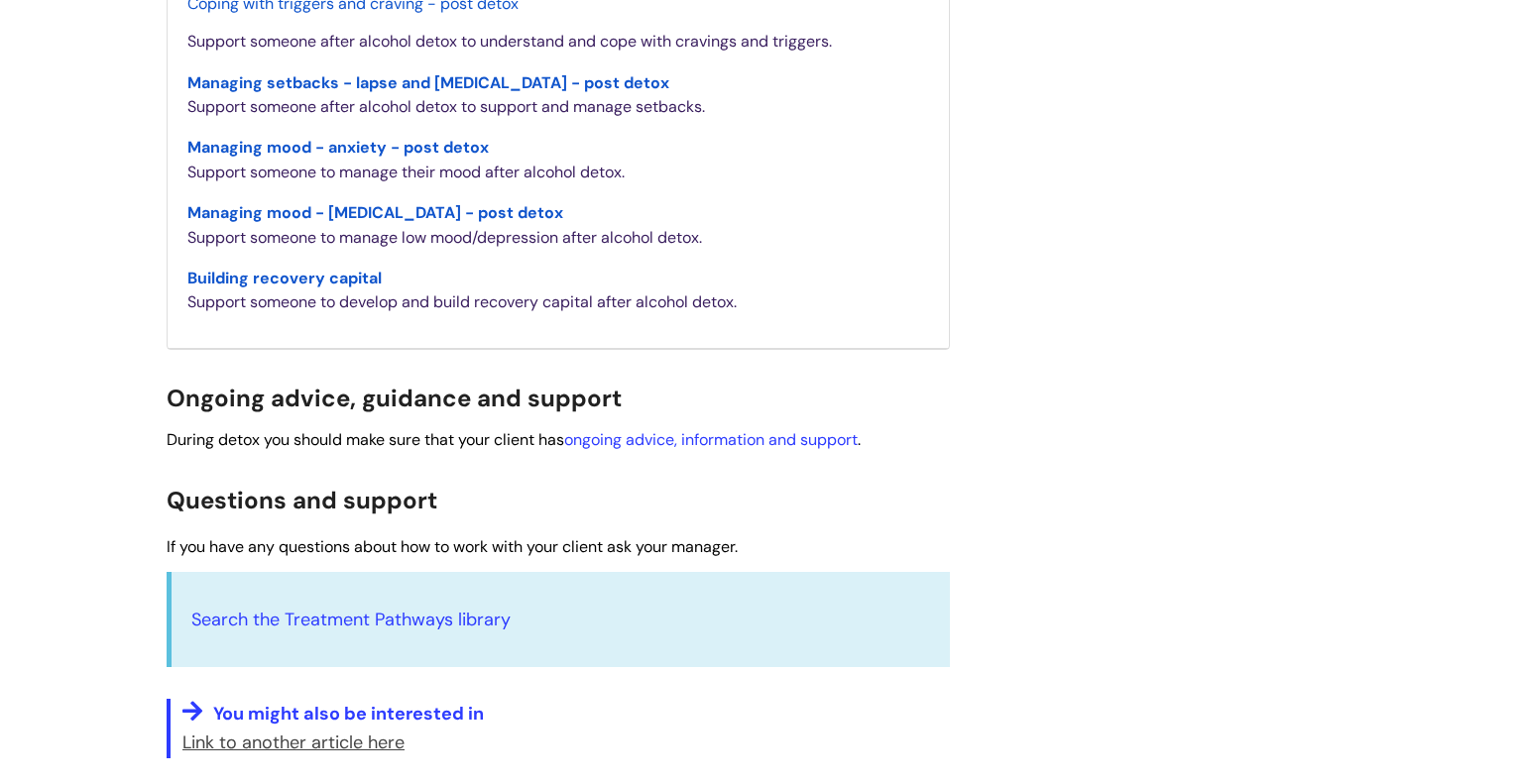 scroll, scrollTop: 3132, scrollLeft: 0, axis: vertical 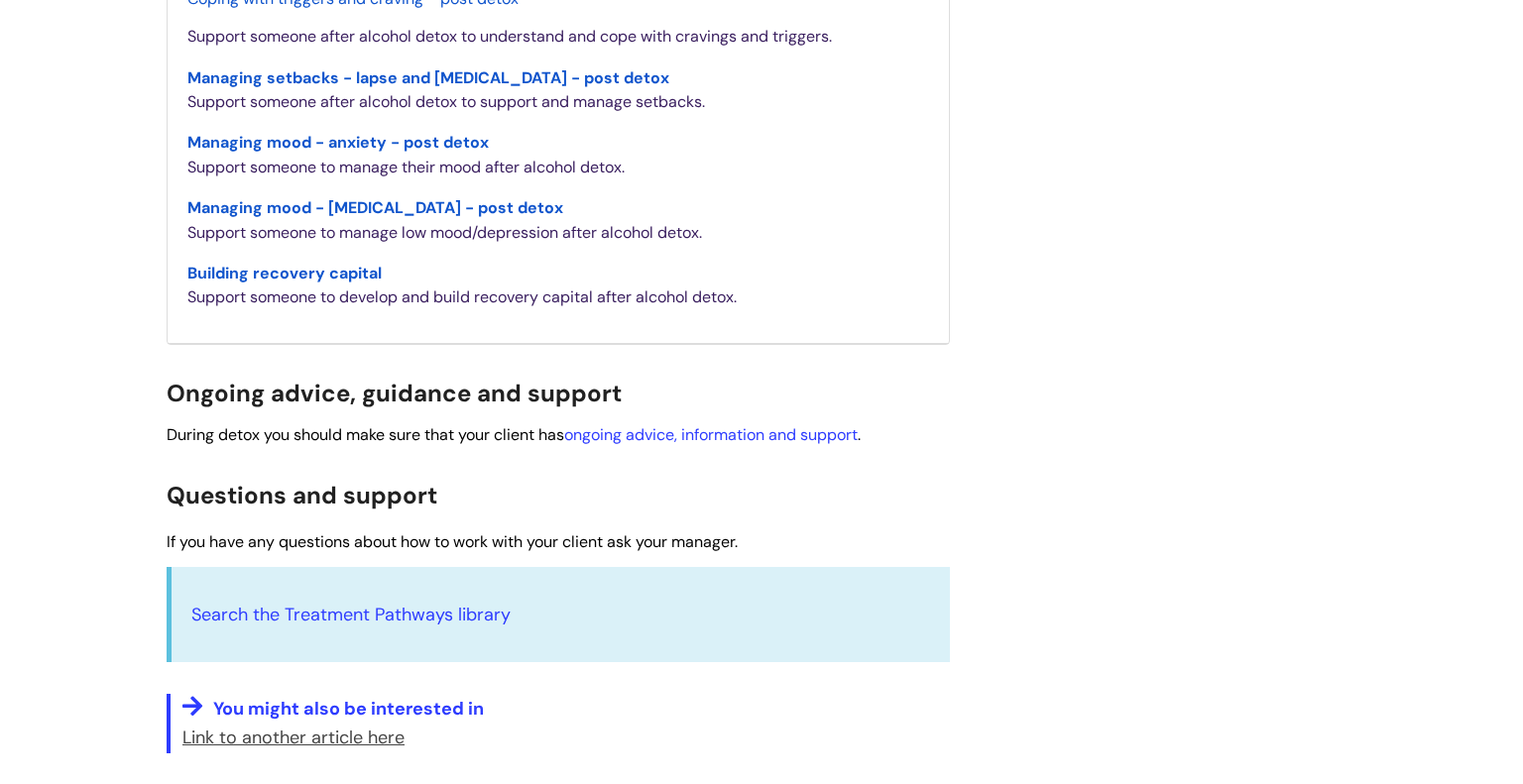 click on "Coping with triggers and craving - post detox" at bounding box center [353, -2] 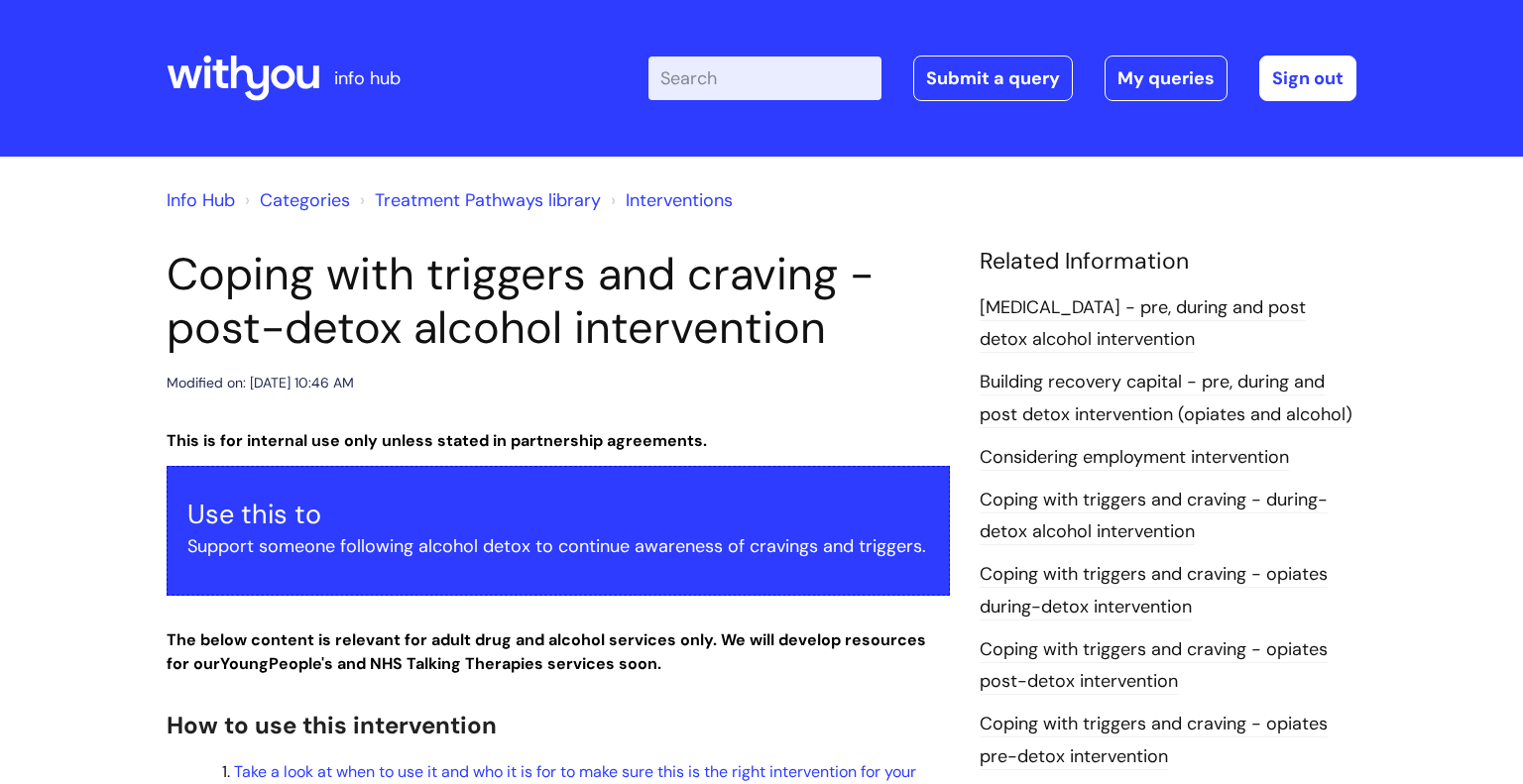 scroll, scrollTop: 0, scrollLeft: 0, axis: both 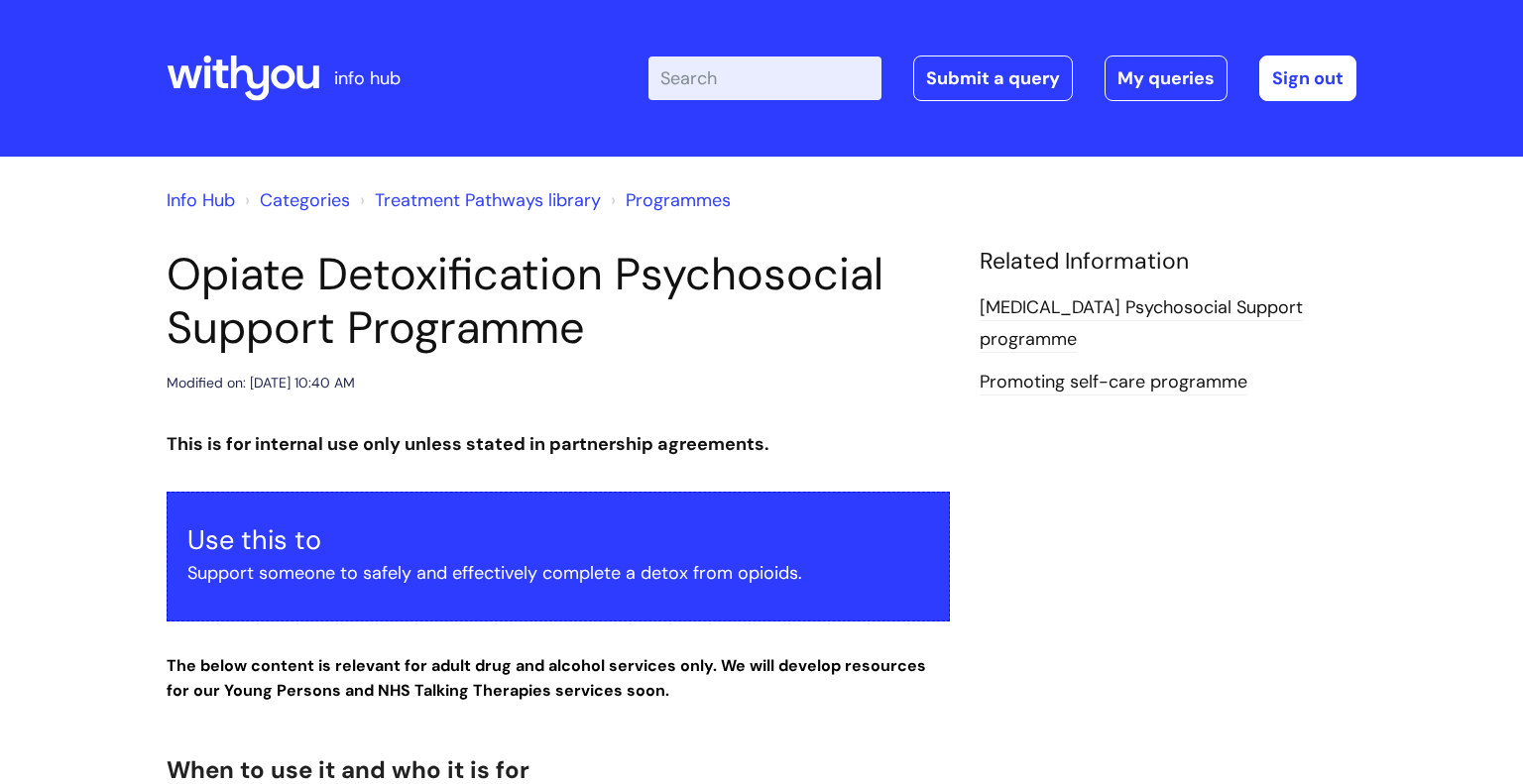 click on "Treatment Pathways library" at bounding box center (488, 200) 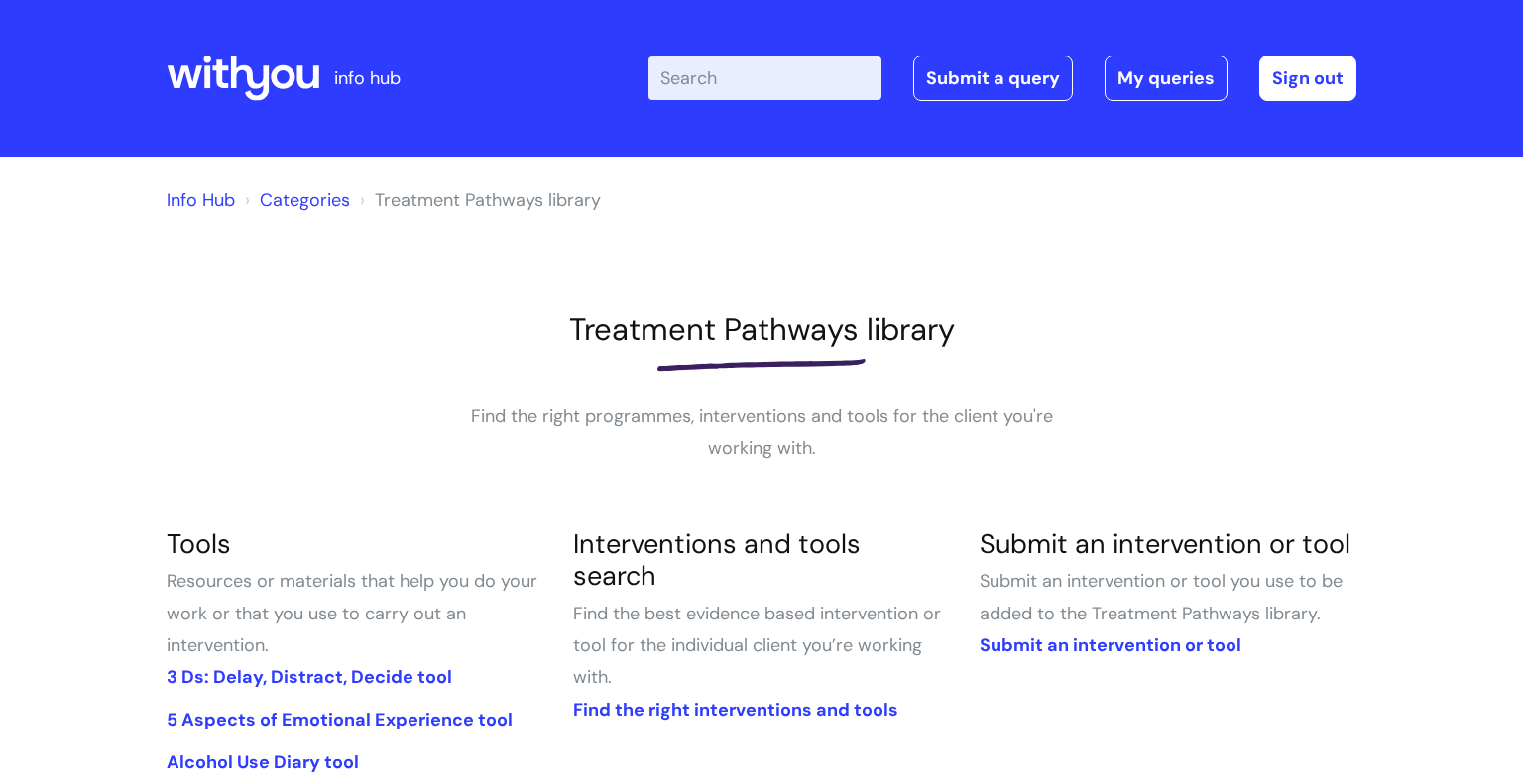 scroll, scrollTop: 0, scrollLeft: 0, axis: both 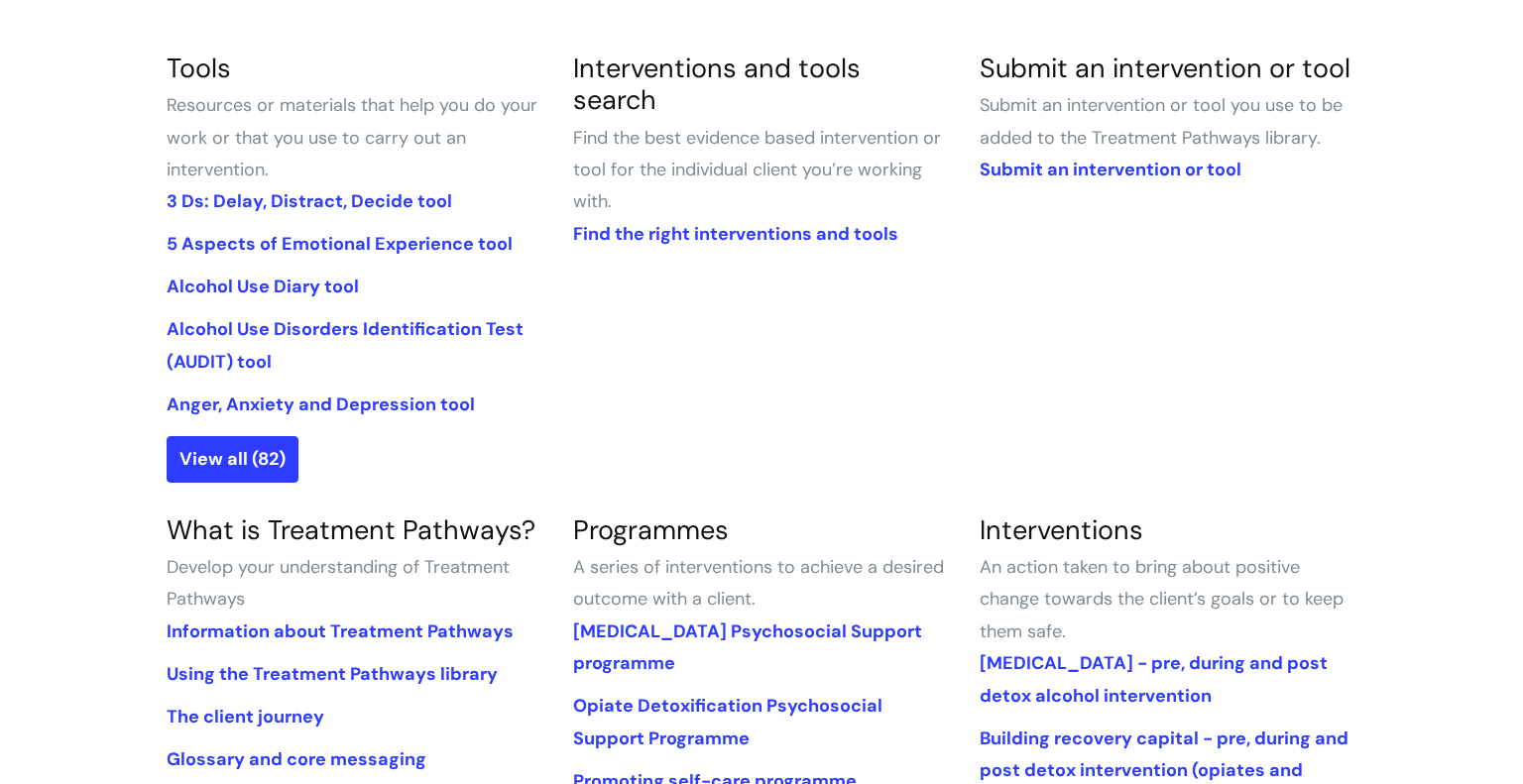 click on "Anger, Anxiety and Depression tool" at bounding box center (355, 404) 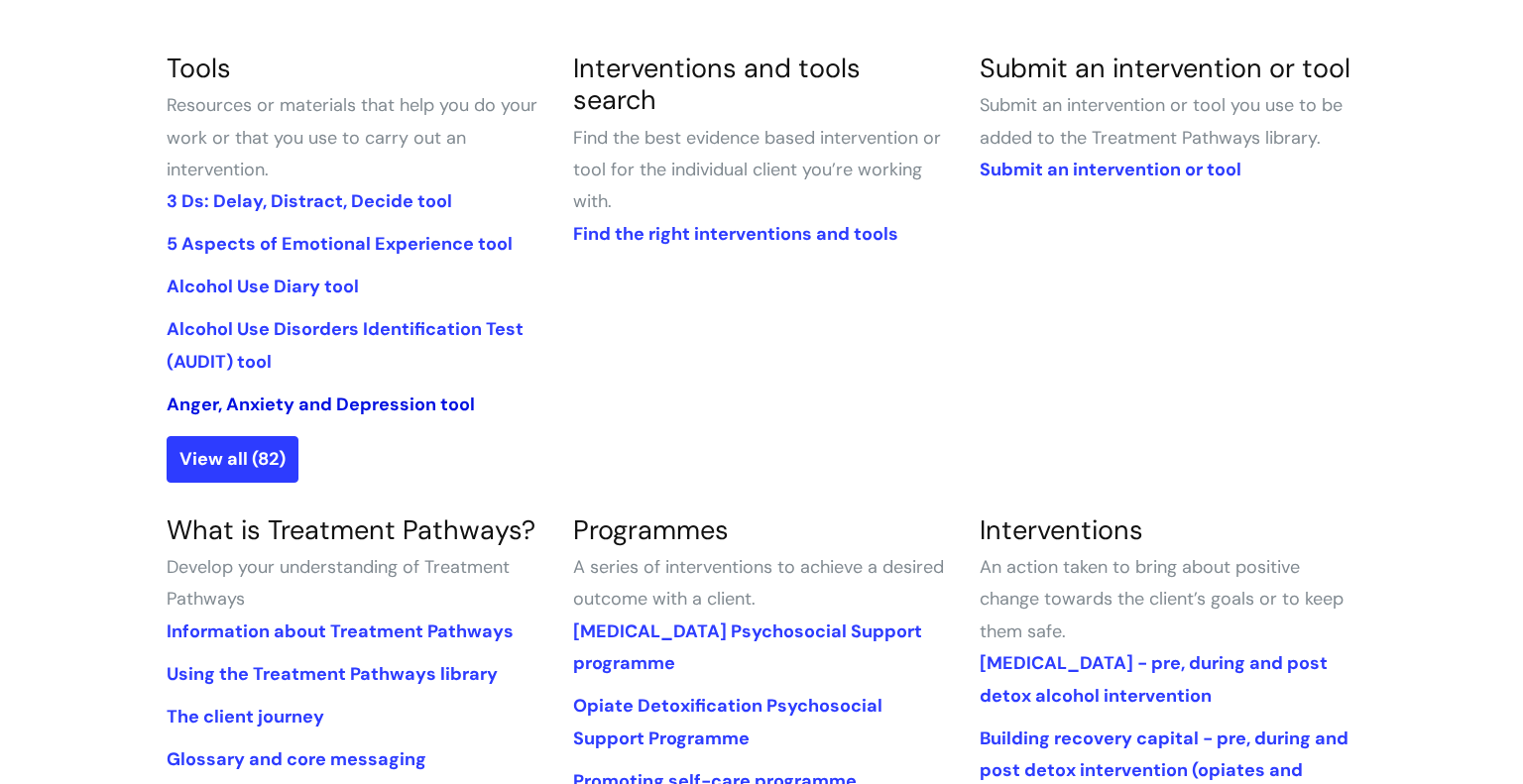click on "Anger, Anxiety and Depression tool" at bounding box center [320, 404] 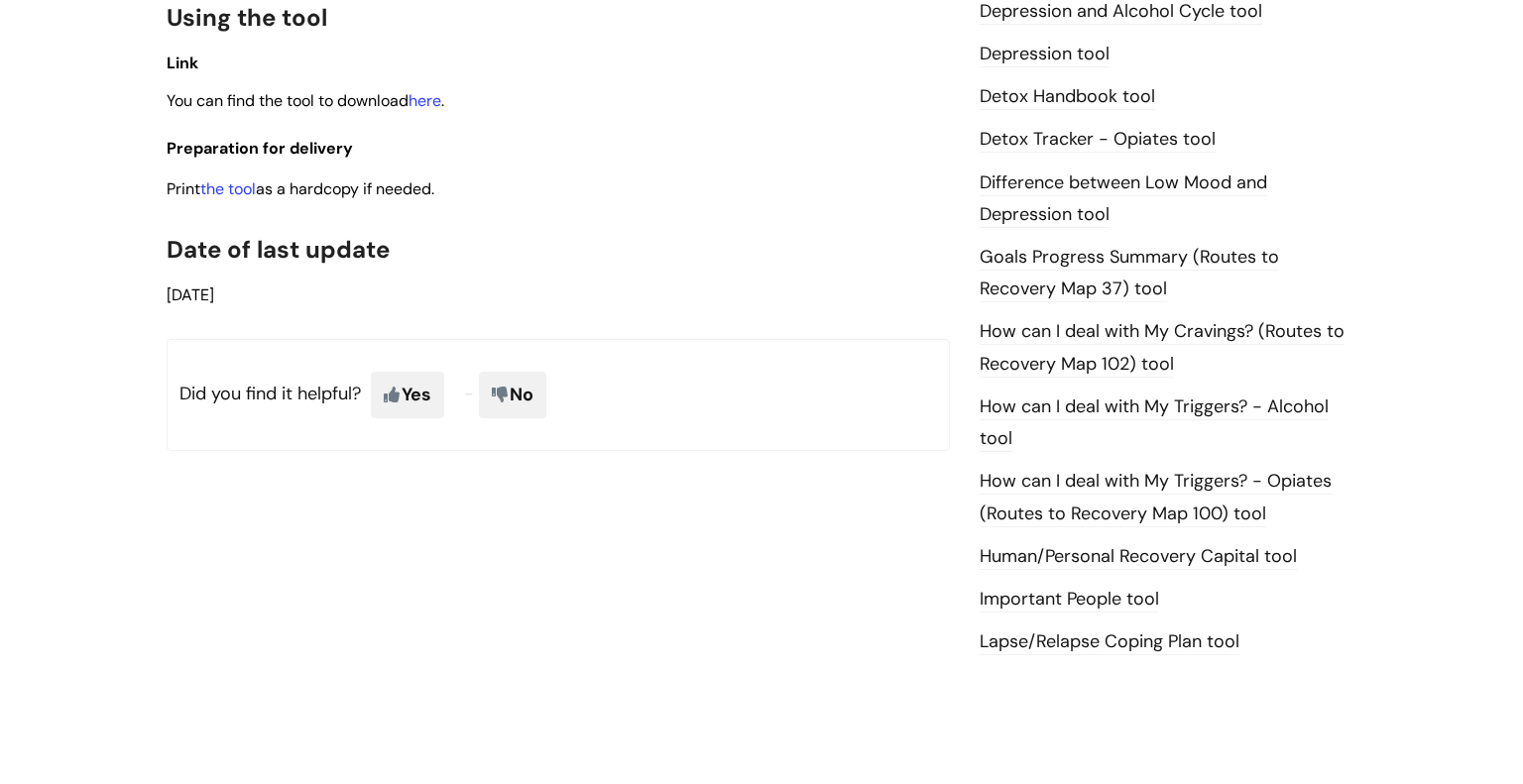 scroll, scrollTop: 1110, scrollLeft: 0, axis: vertical 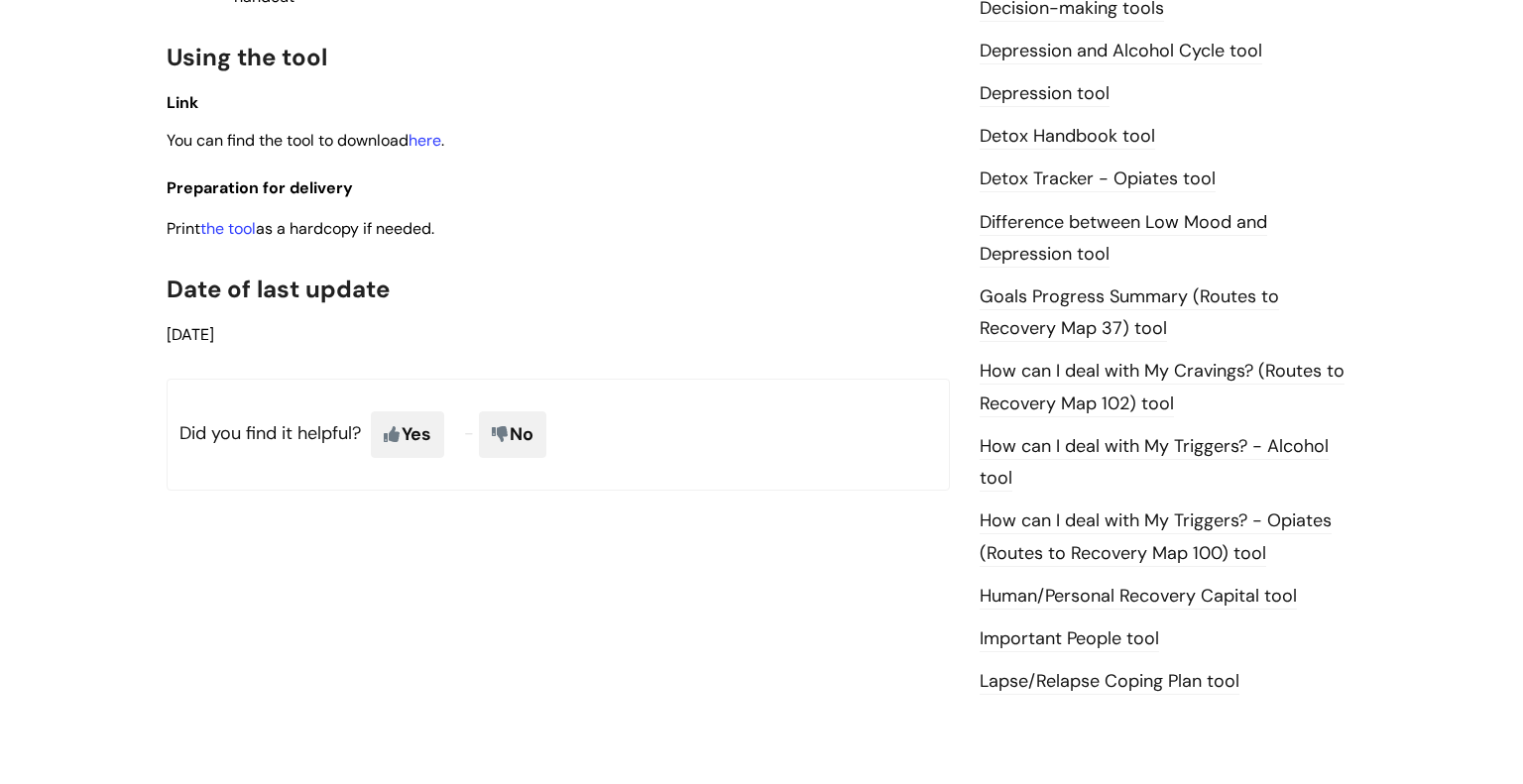 click on "How can I deal with My Cravings? (Routes to Recovery Map 102) tool" at bounding box center (1162, 388) 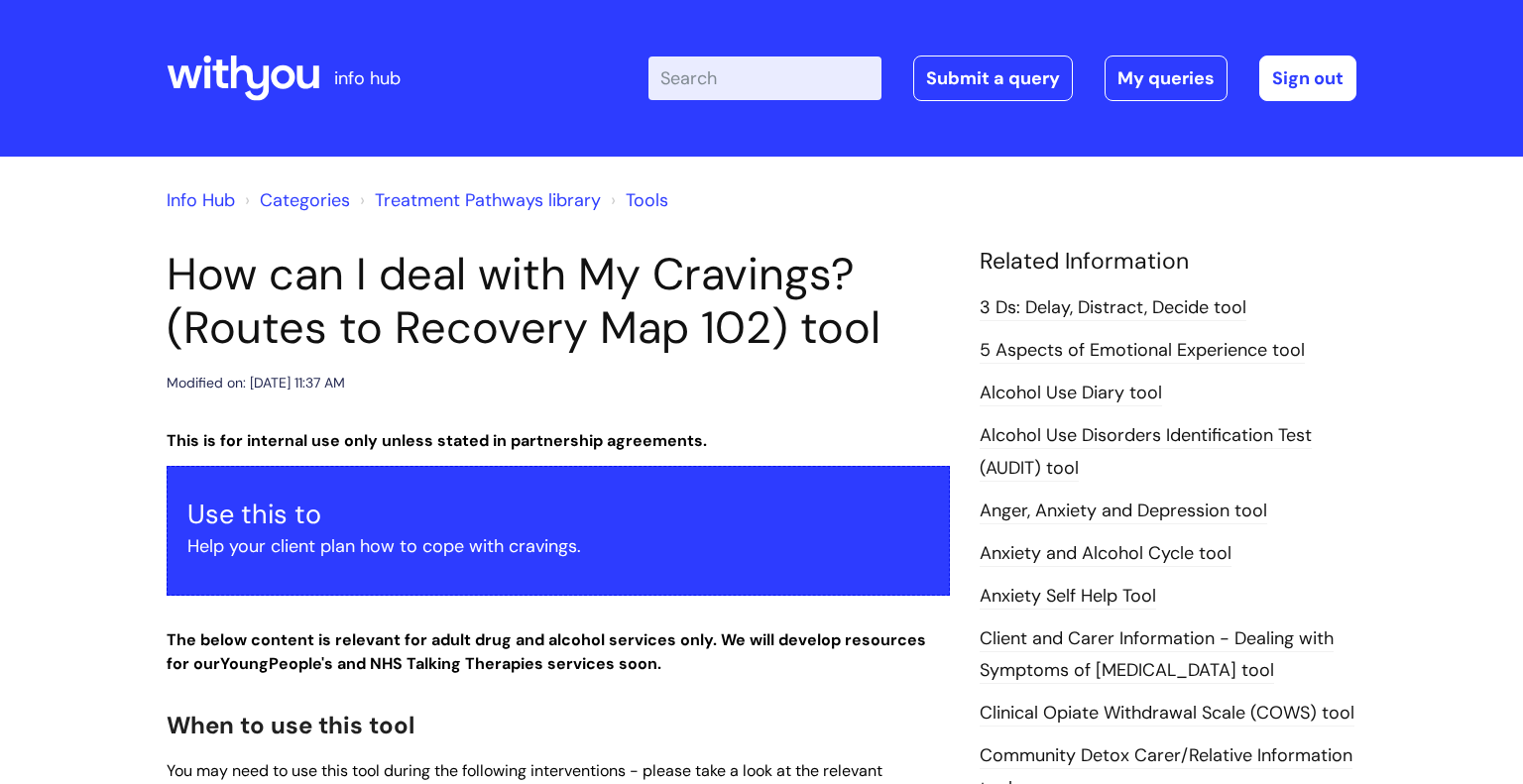 scroll, scrollTop: 0, scrollLeft: 0, axis: both 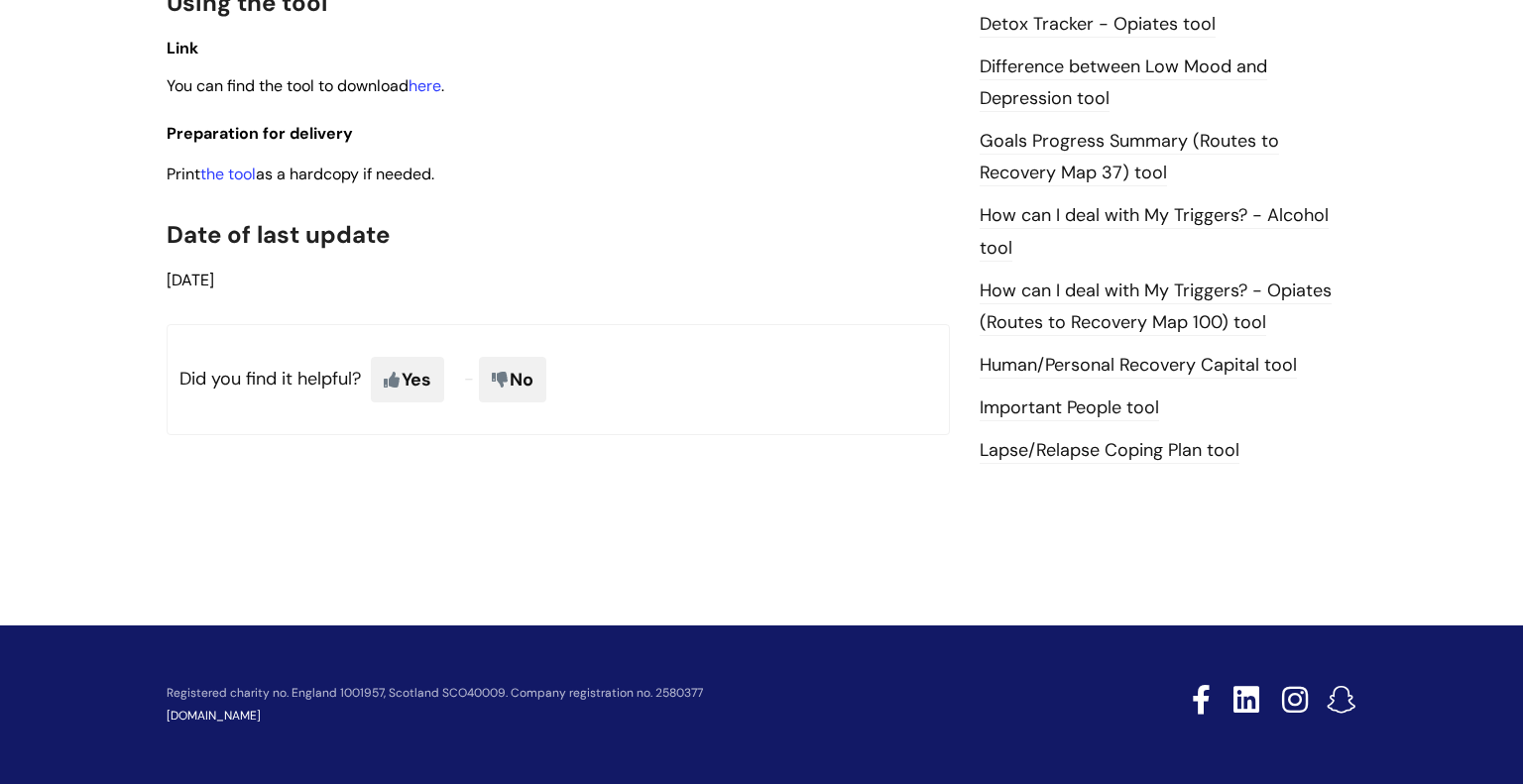 click on "How can I deal with My Triggers? - Alcohol tool" at bounding box center (1154, 232) 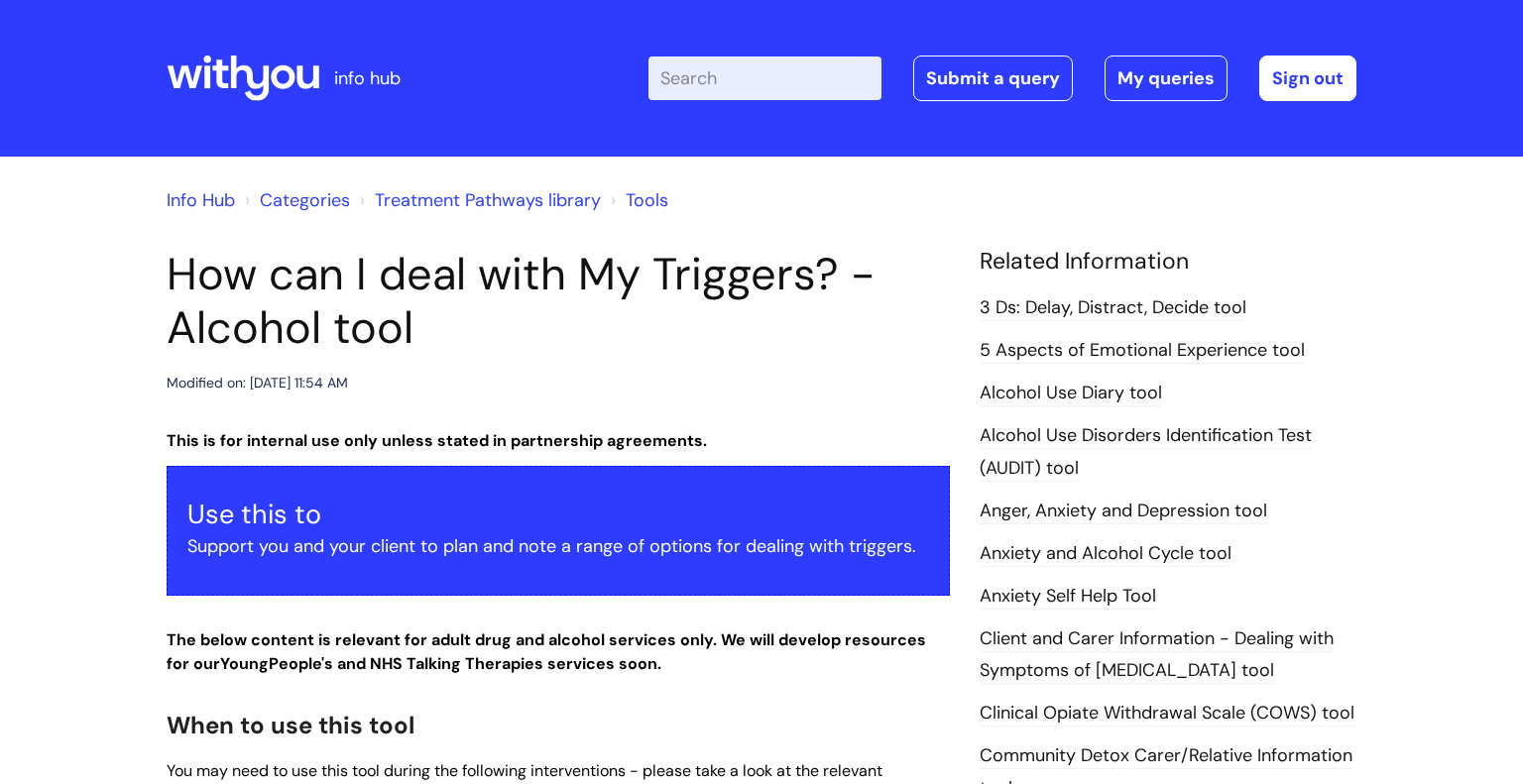 scroll, scrollTop: 0, scrollLeft: 0, axis: both 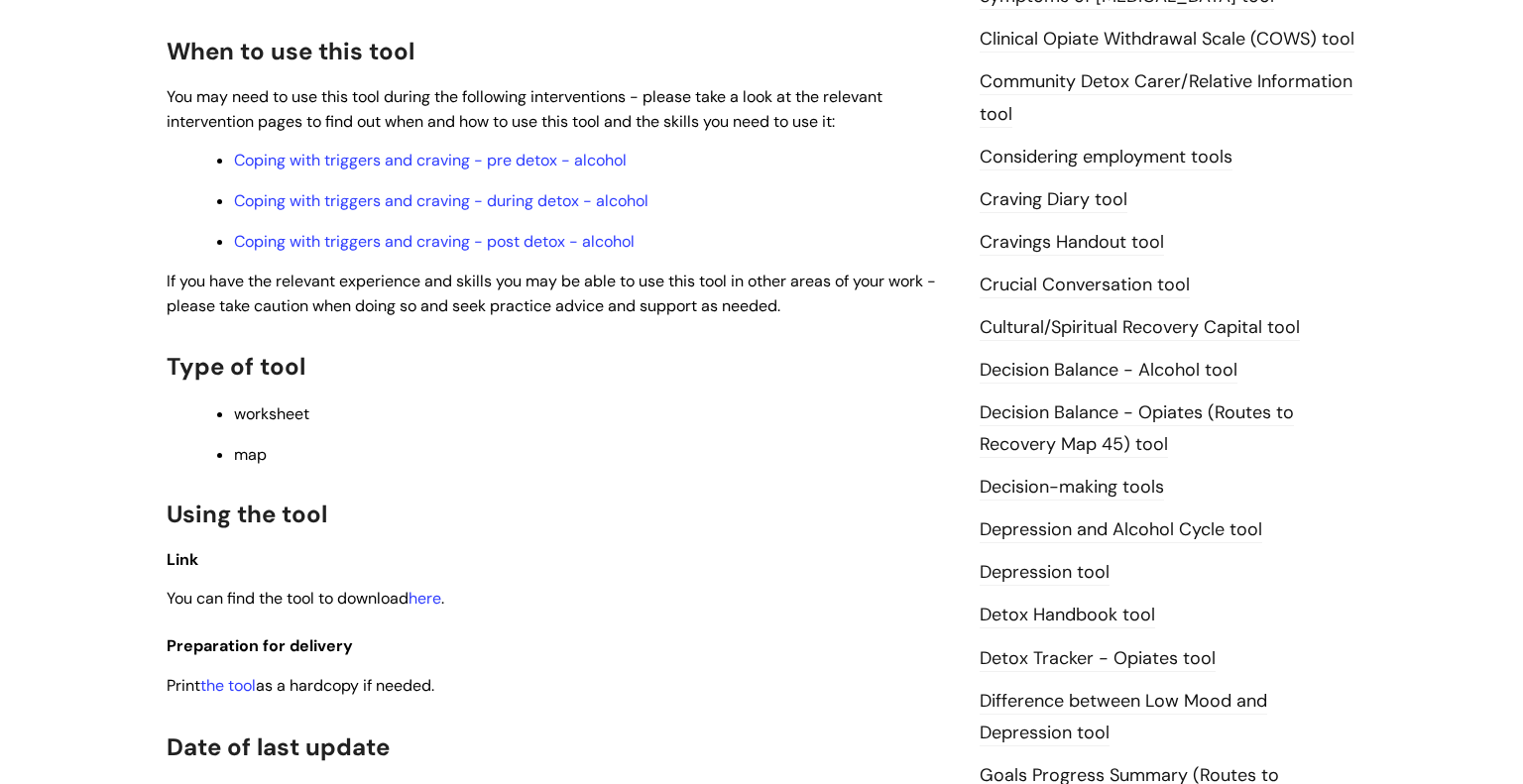 click on "This is for internal use only unless stated in partnership agreements. Use this to Support you and your client to plan and note a range of options for dealing with triggers. The below content is relevant for adult drug and alcohol services only. We will develop resources for our  Young  People's   and NHS Talking Therapies services soon.  When to use this tool You may need to use this tool during the following interventions - please take a look at the relevant intervention pages to find out when and how to use this tool and the skills you need to use it: Coping with triggers and craving - pre detox - alcohol Coping with triggers and craving - during detox - alcohol Coping with triggers and craving - post detox - alcohol If you have the relevant experience and skills you may be able to use this tool in other areas of your work - please take caution when doing so and seek practice advice and support as needed.  Type of tool worksheet map Using the tool  Link here . Preparation for delivery" at bounding box center [558, 280] 